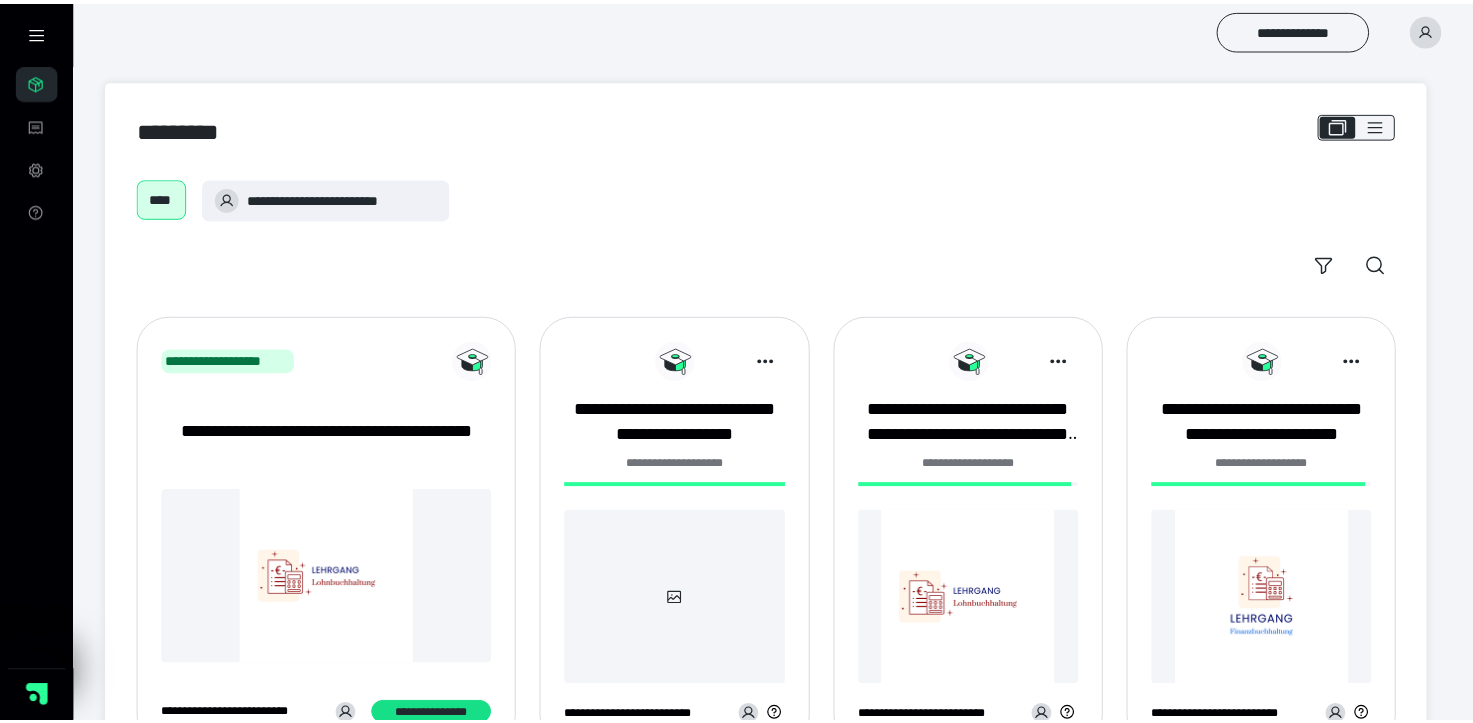 scroll, scrollTop: 0, scrollLeft: 0, axis: both 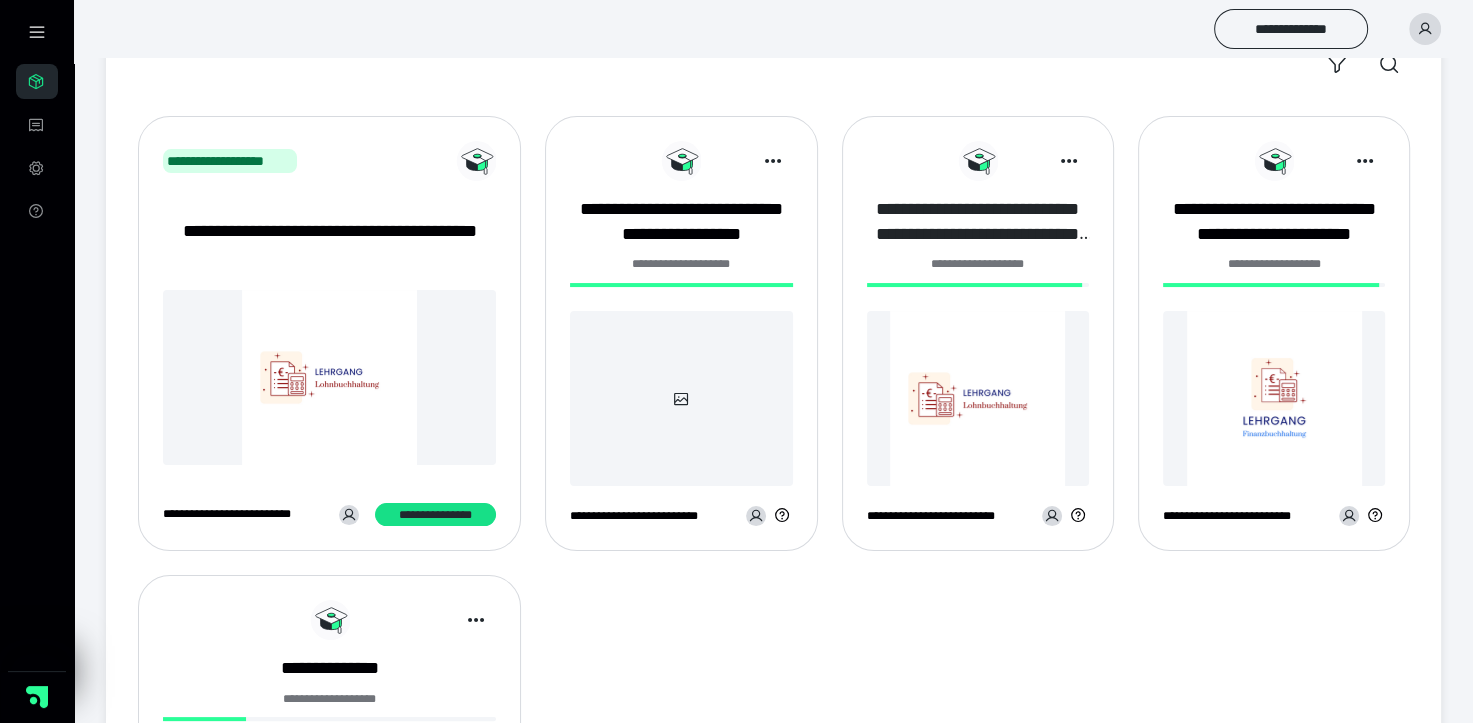 click on "**********" at bounding box center [978, 222] 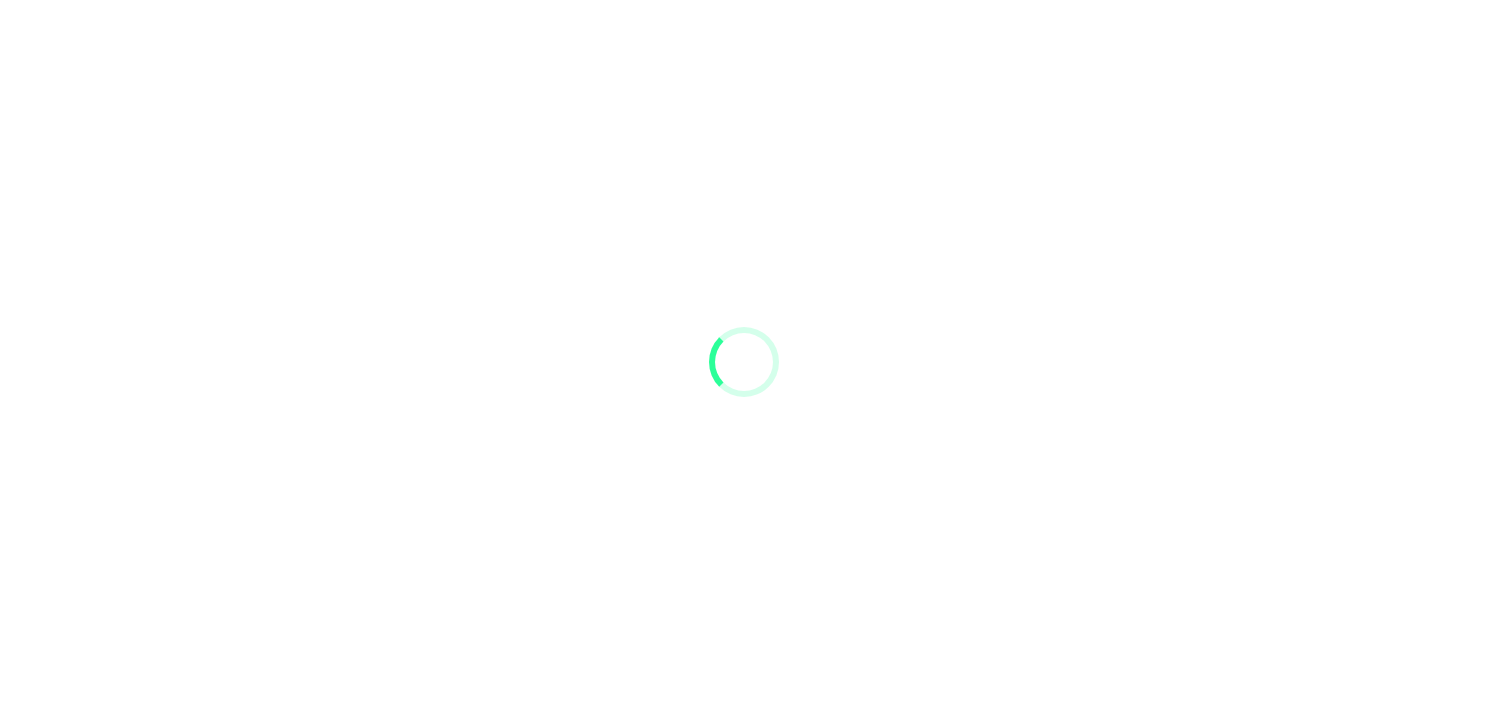 scroll, scrollTop: 0, scrollLeft: 0, axis: both 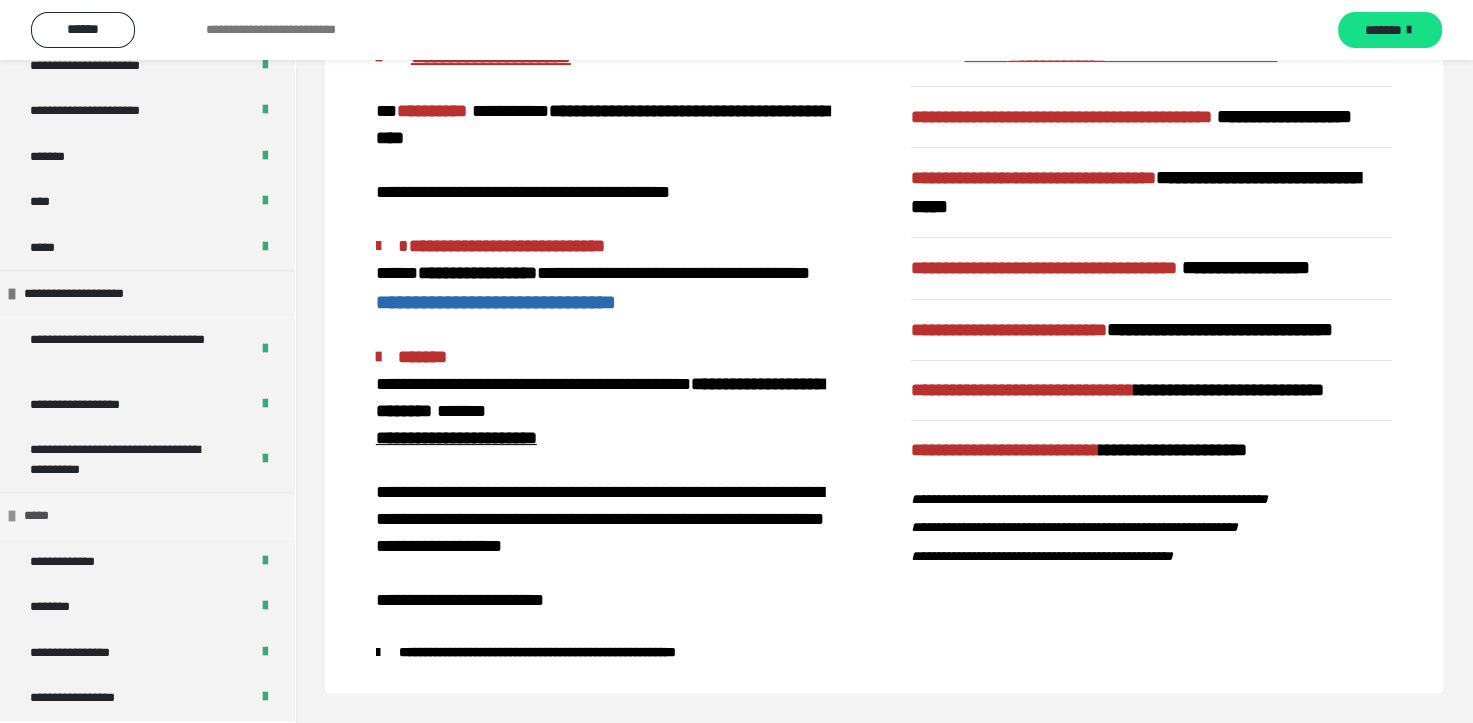 click on "*****" at bounding box center [45, 516] 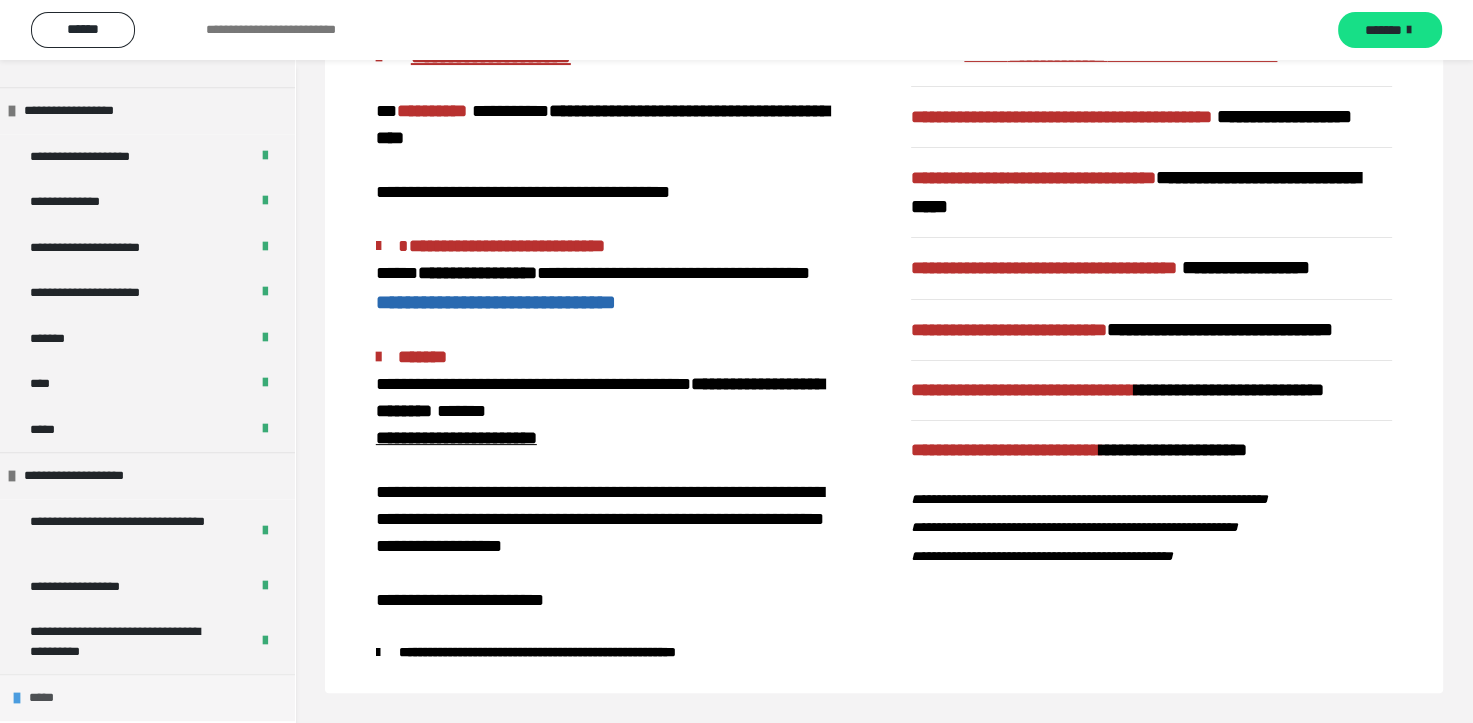 click on "*****" at bounding box center (50, 698) 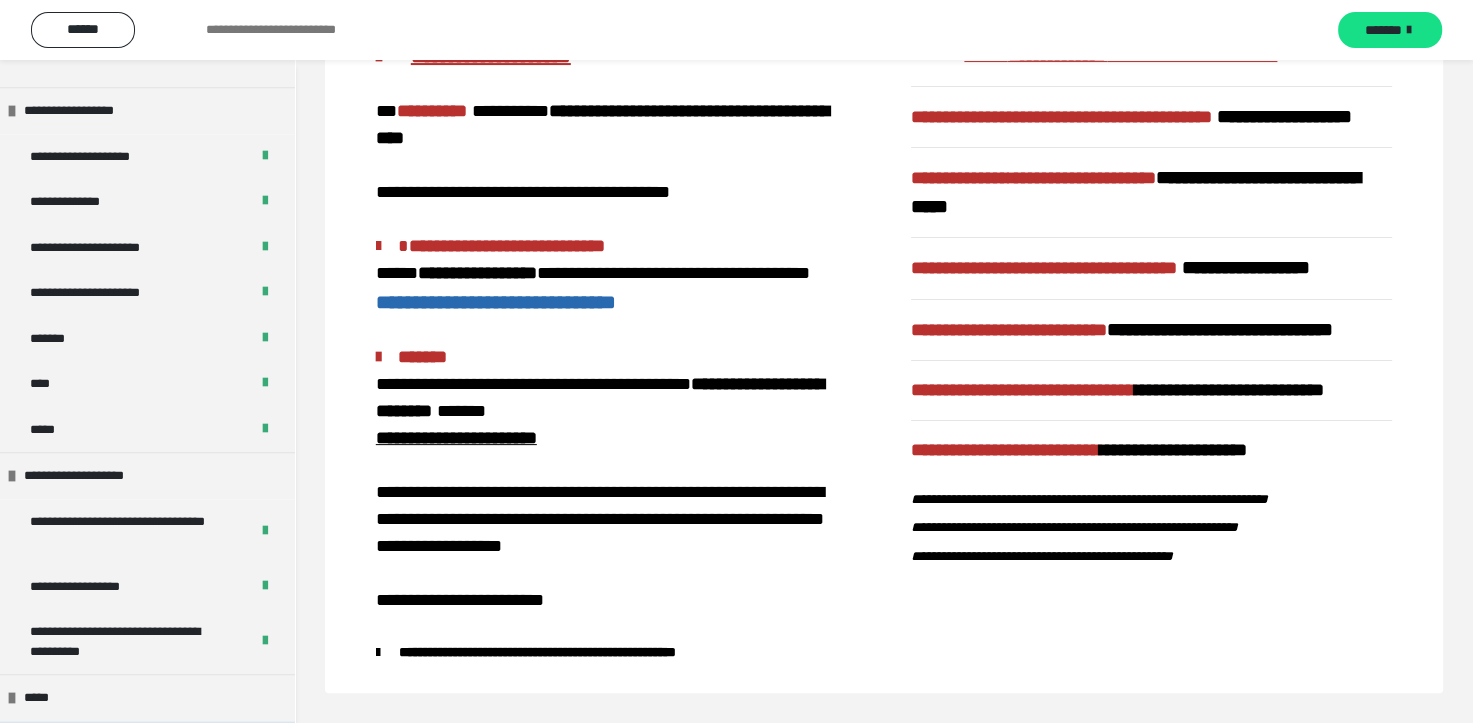 scroll, scrollTop: 2145, scrollLeft: 0, axis: vertical 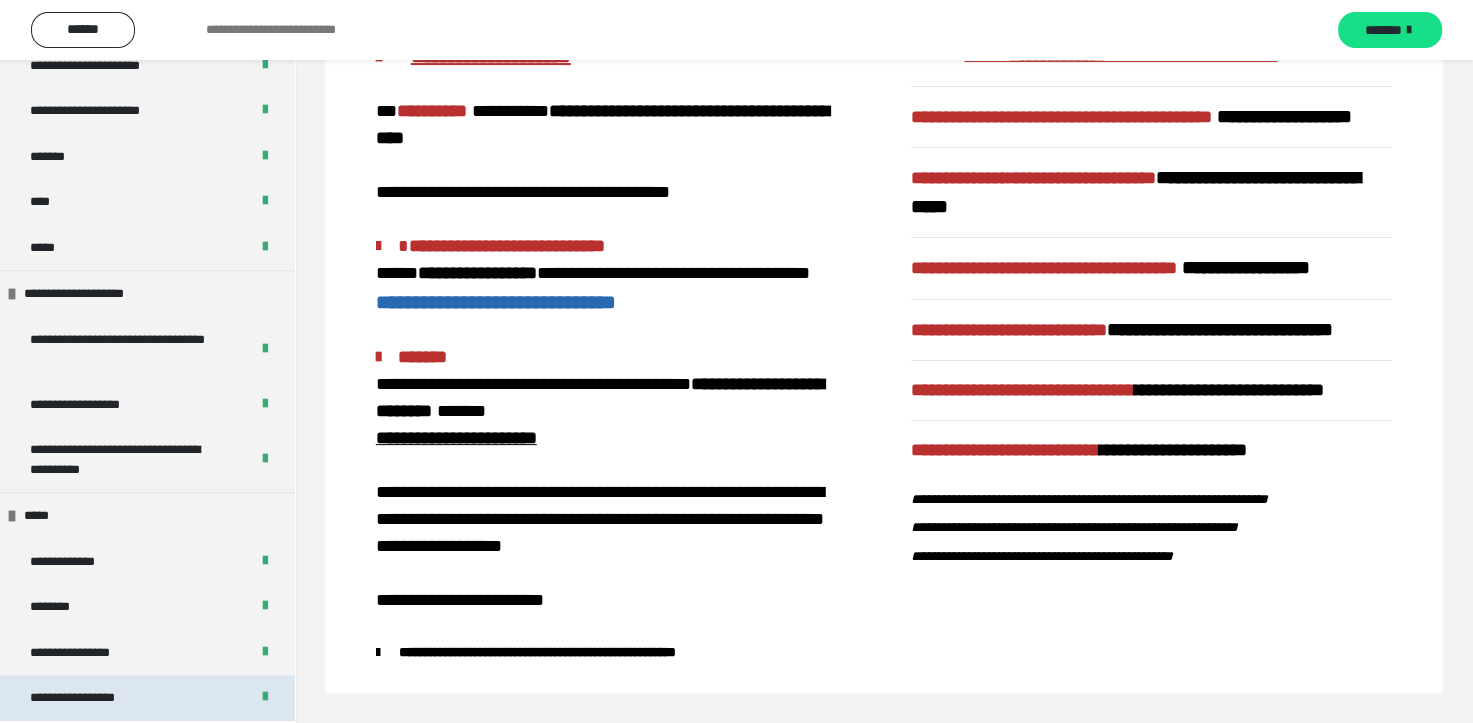 click on "**********" at bounding box center (93, 698) 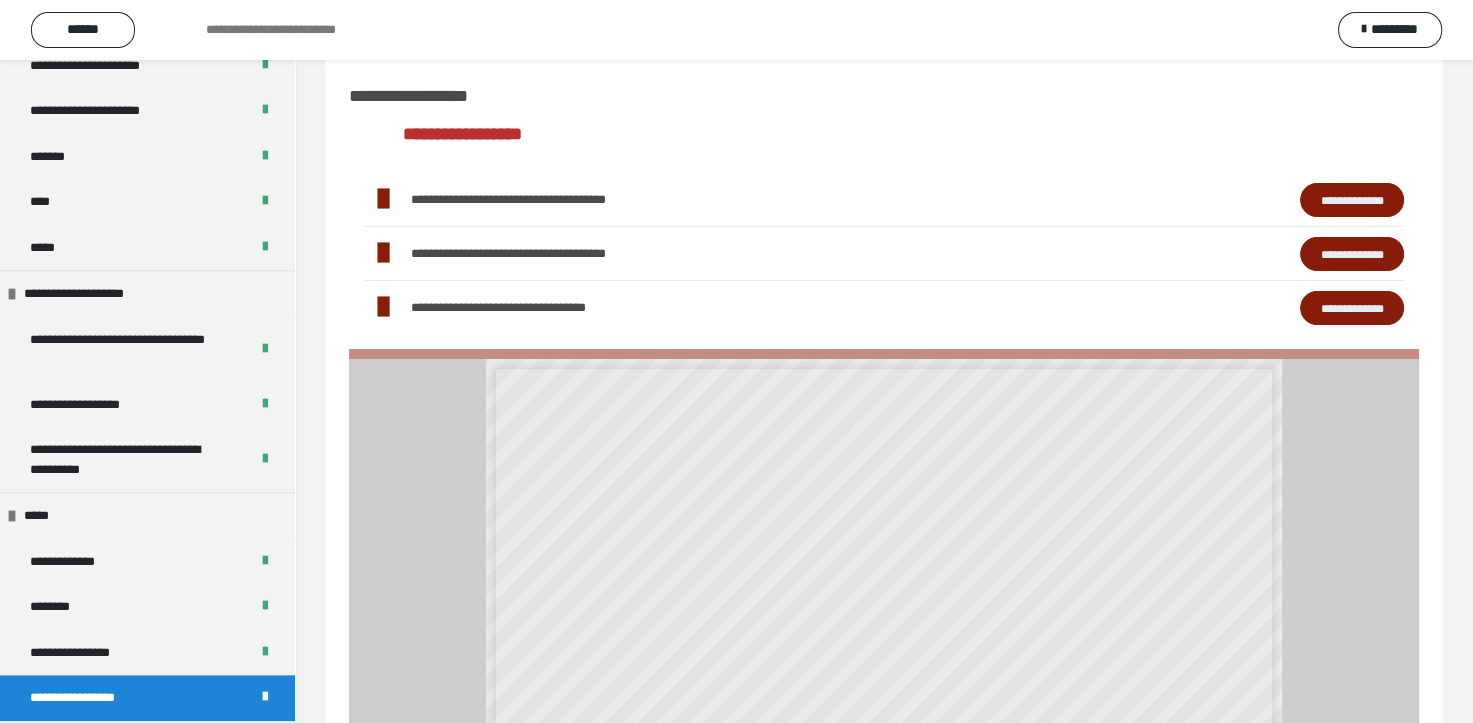 scroll, scrollTop: 0, scrollLeft: 0, axis: both 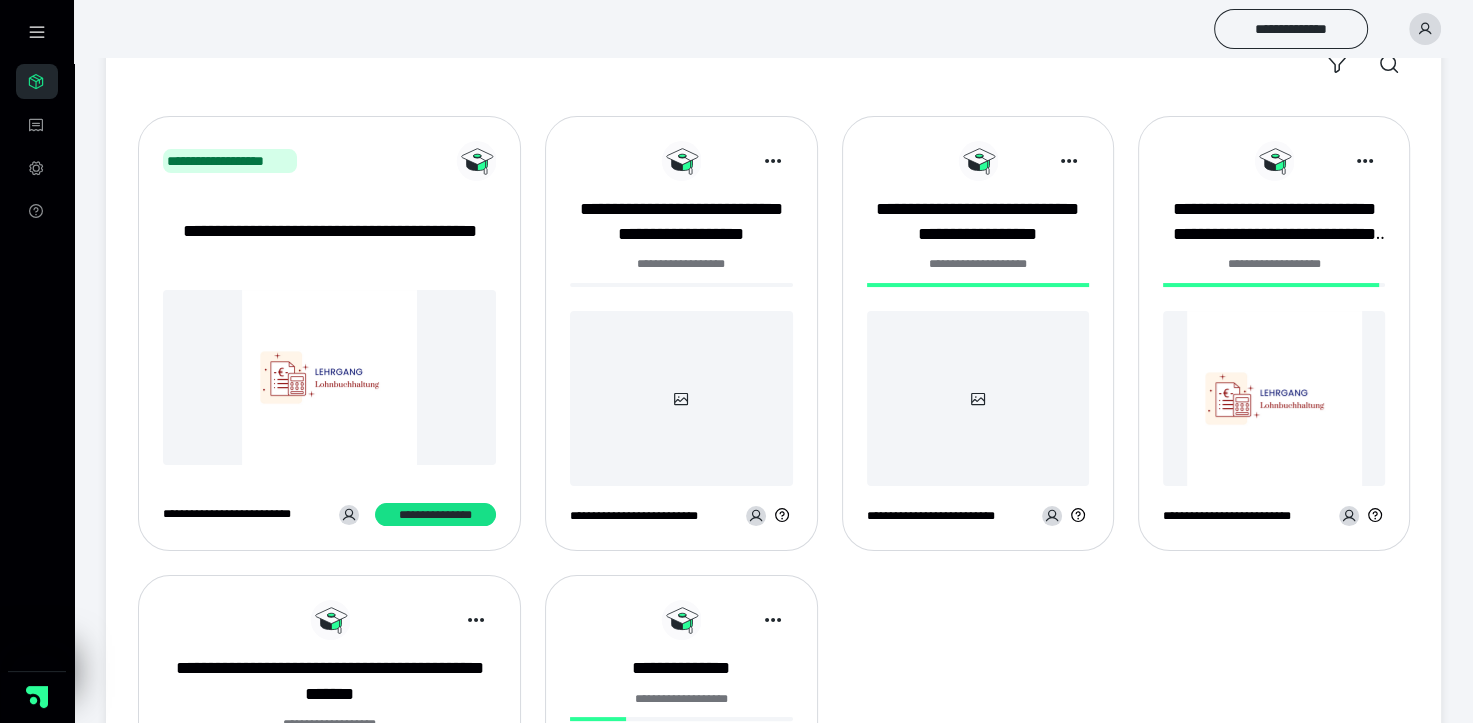 click on "**********" at bounding box center (1274, 333) 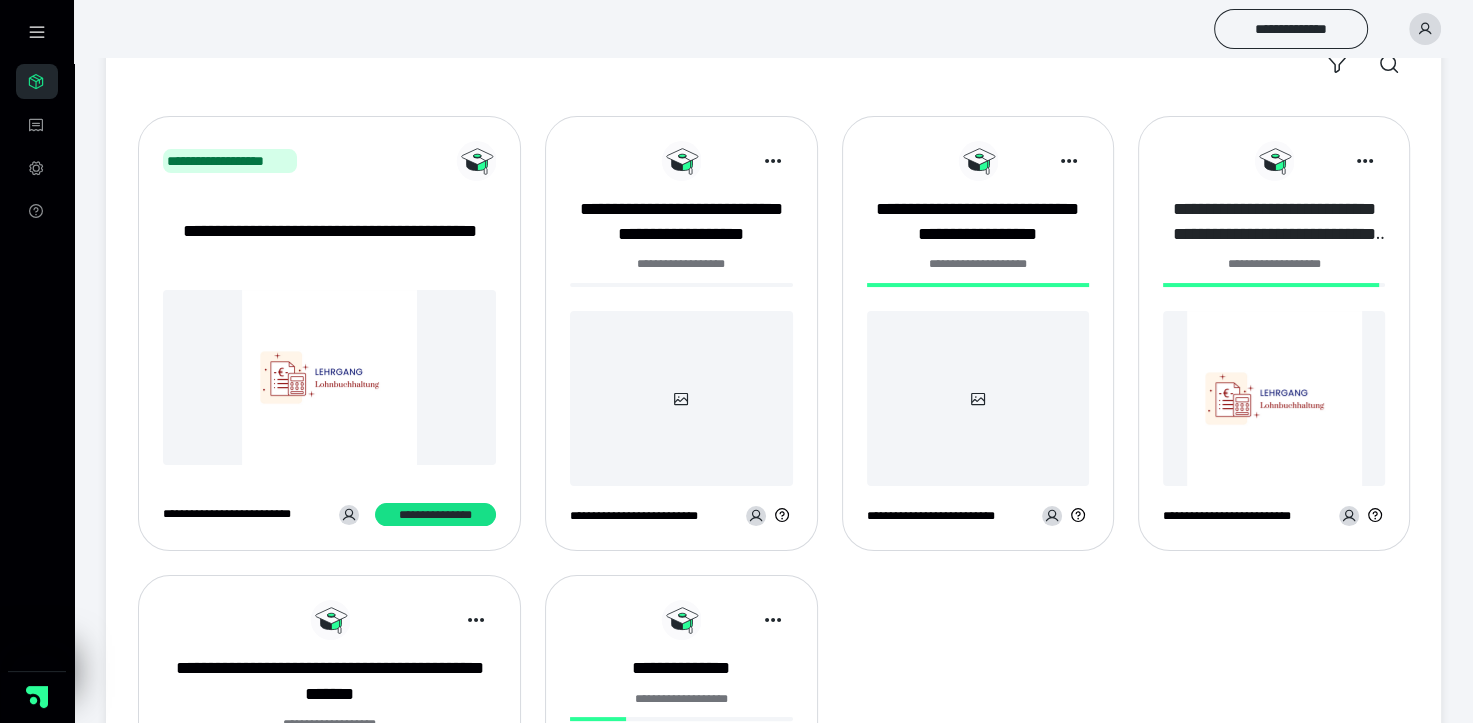 click on "**********" at bounding box center (1274, 222) 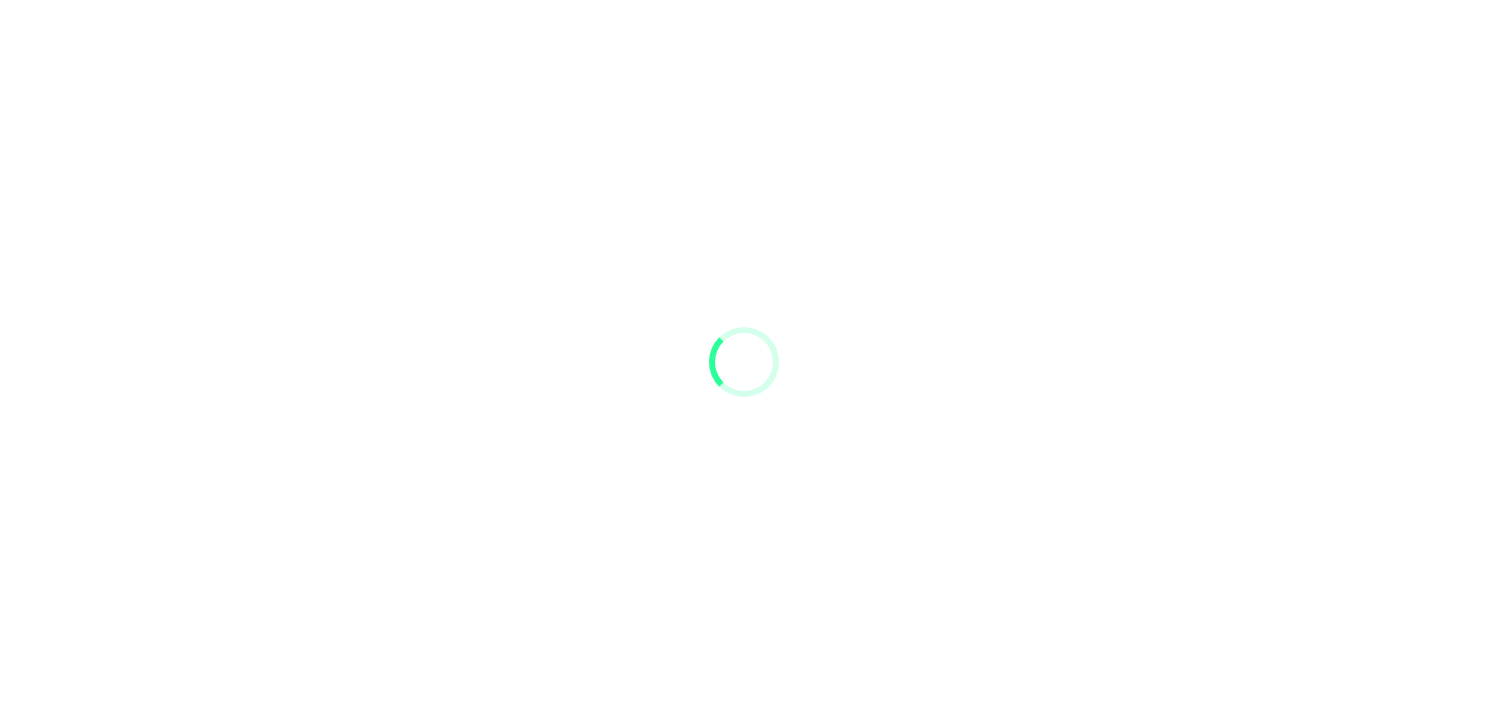 scroll, scrollTop: 0, scrollLeft: 0, axis: both 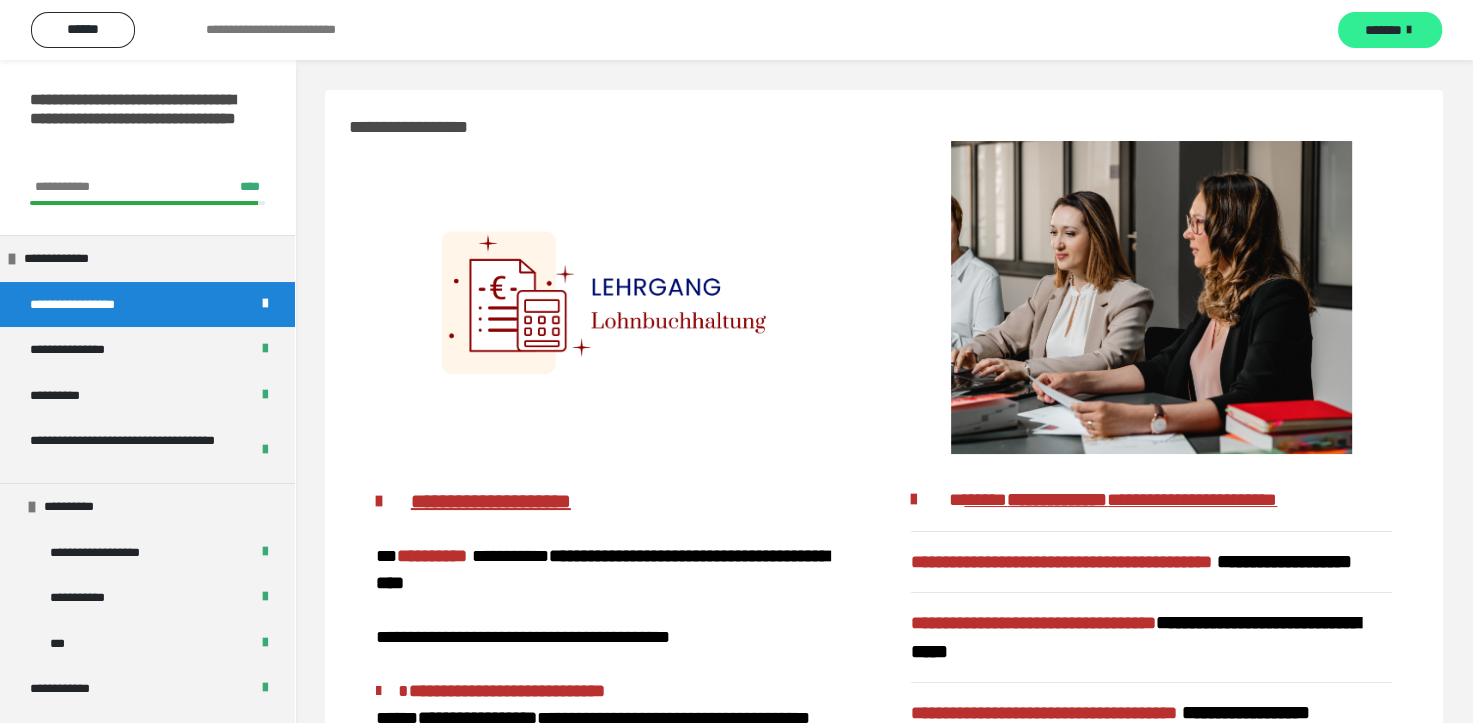 click on "*******" at bounding box center [1383, 30] 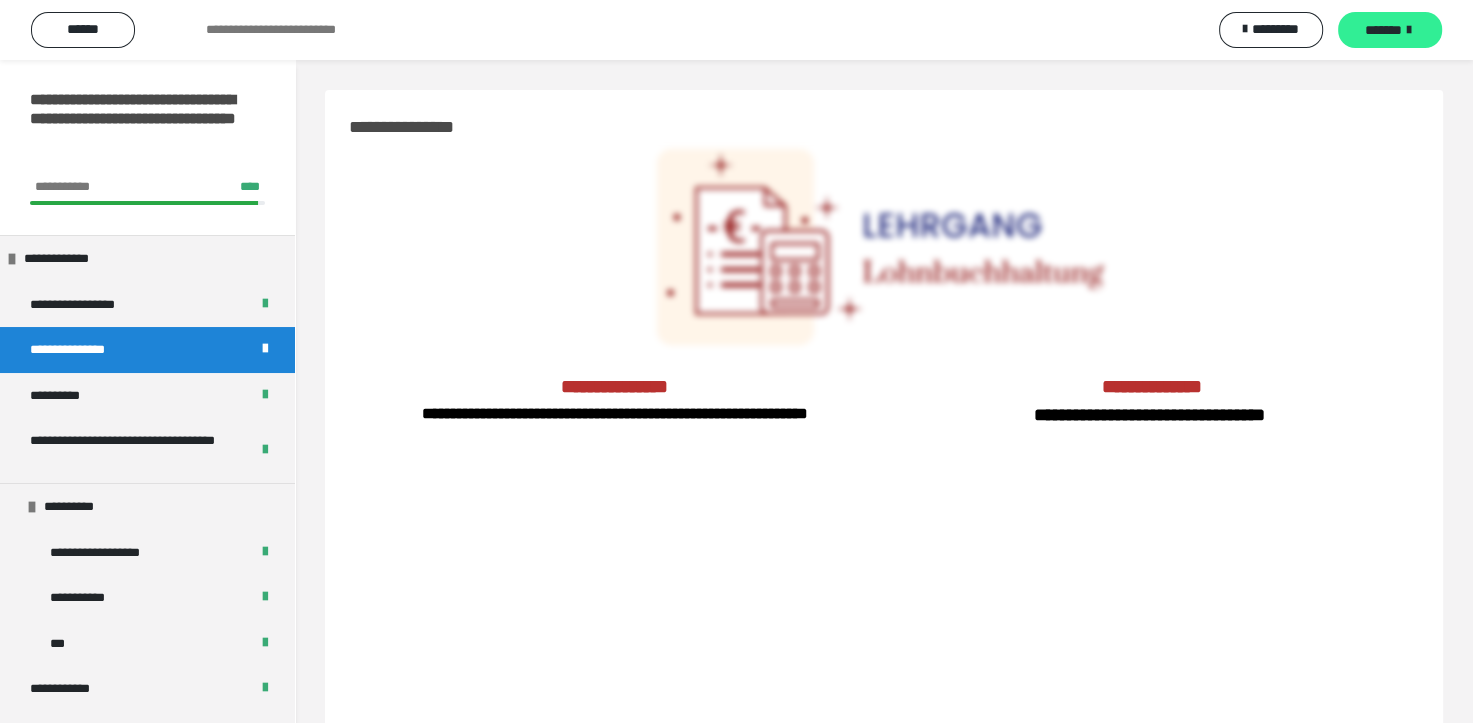 click on "*******" at bounding box center [1383, 30] 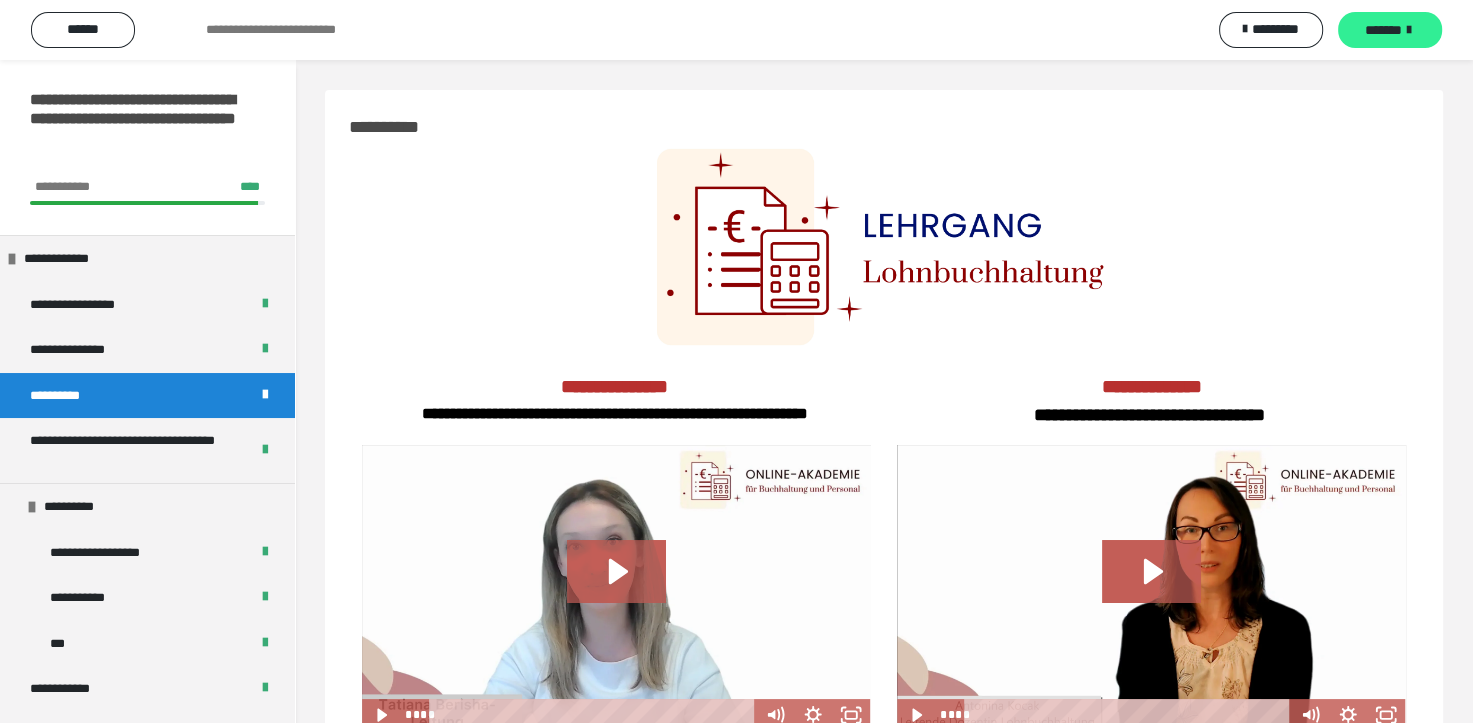 click on "*******" at bounding box center (1383, 30) 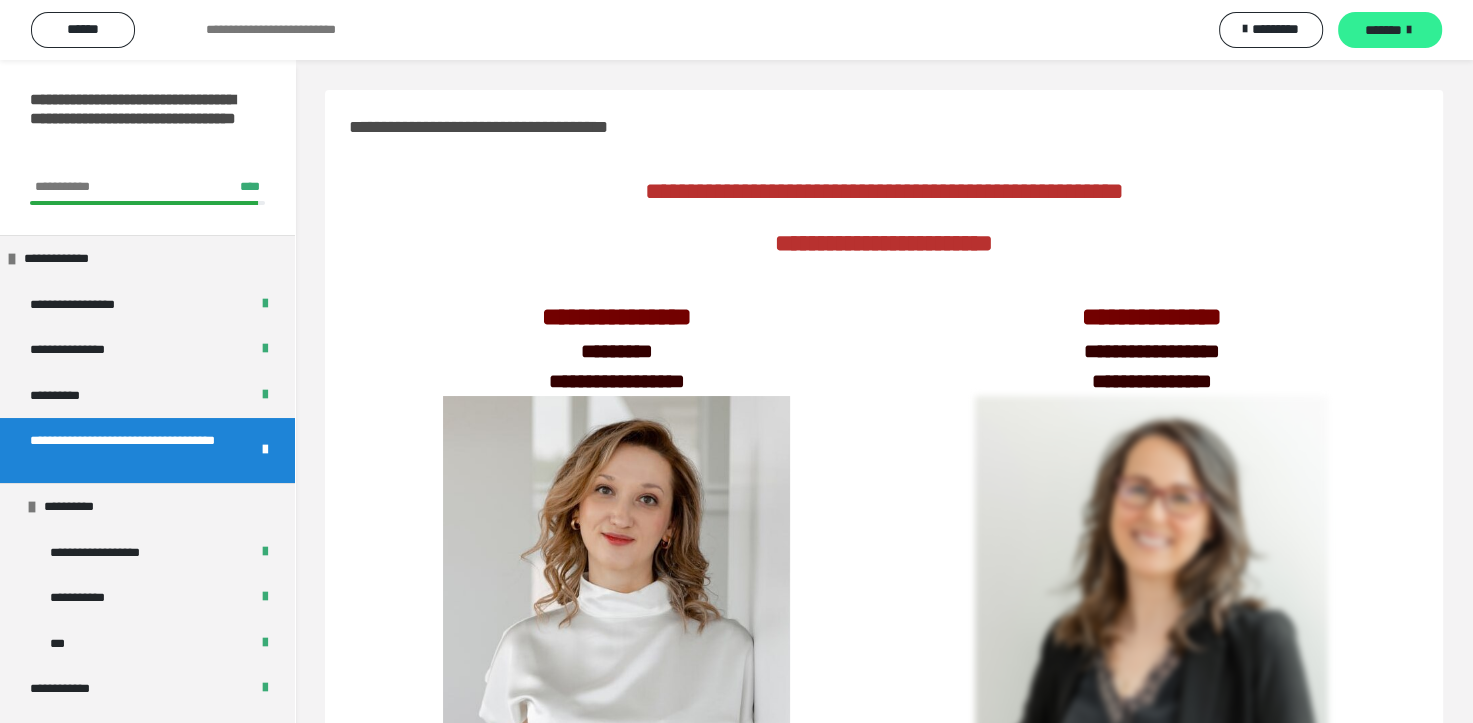click on "*******" at bounding box center (1383, 30) 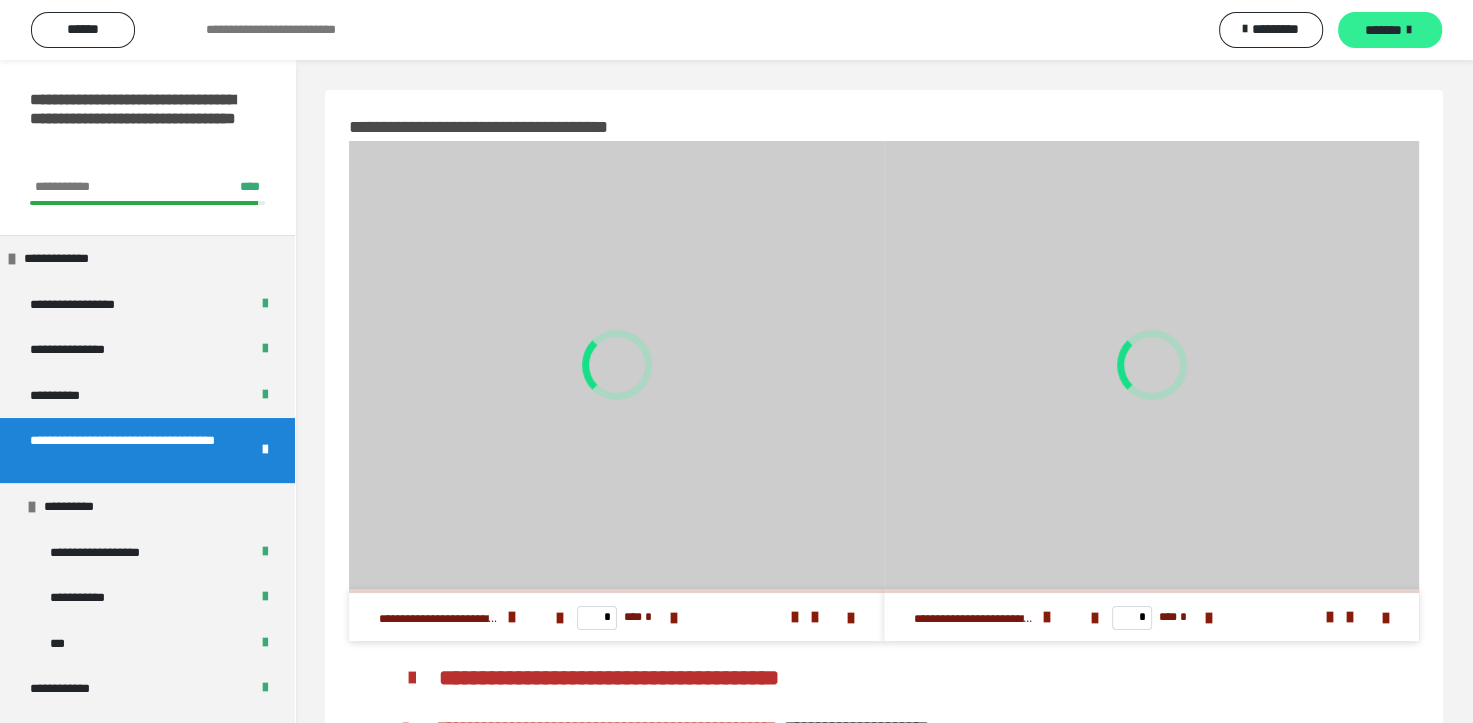 click on "*******" at bounding box center [1383, 30] 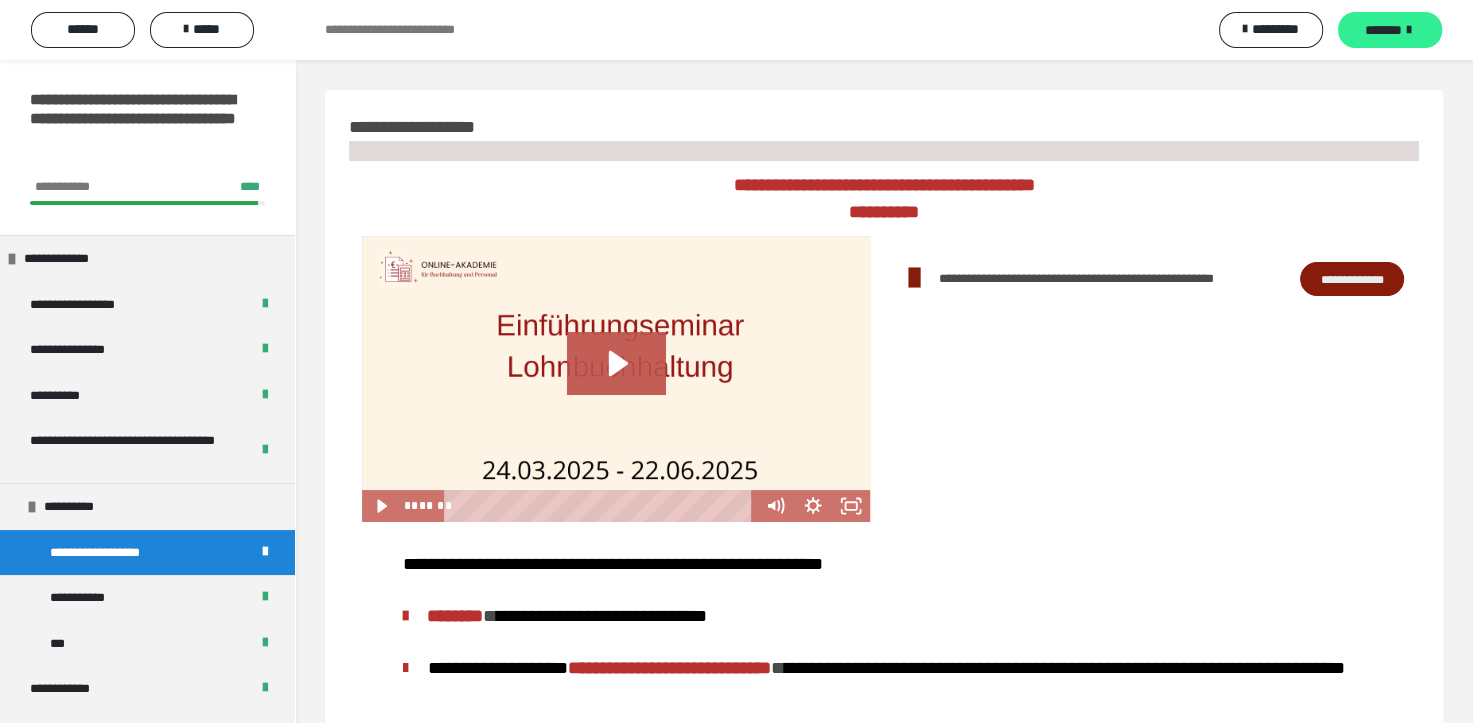 click on "*******" at bounding box center (1383, 30) 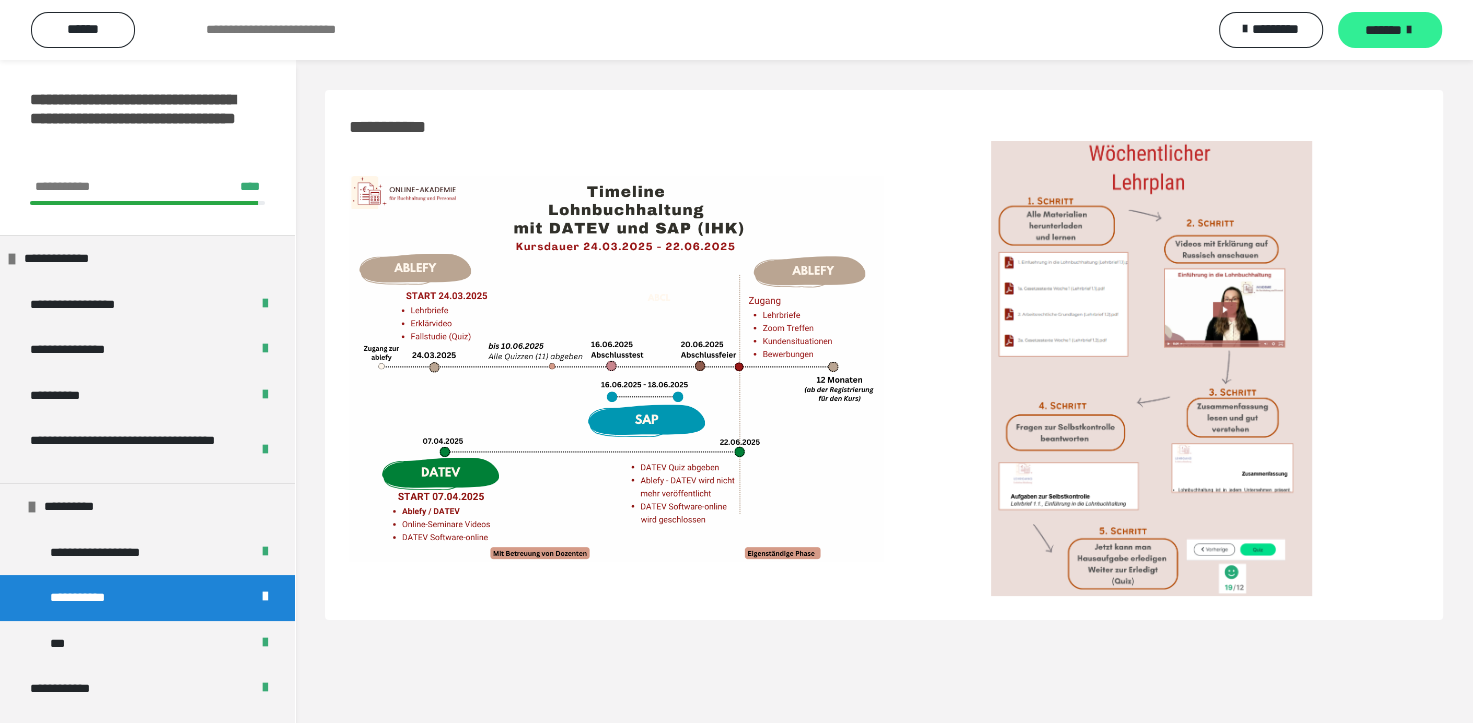 click on "*******" at bounding box center [1383, 30] 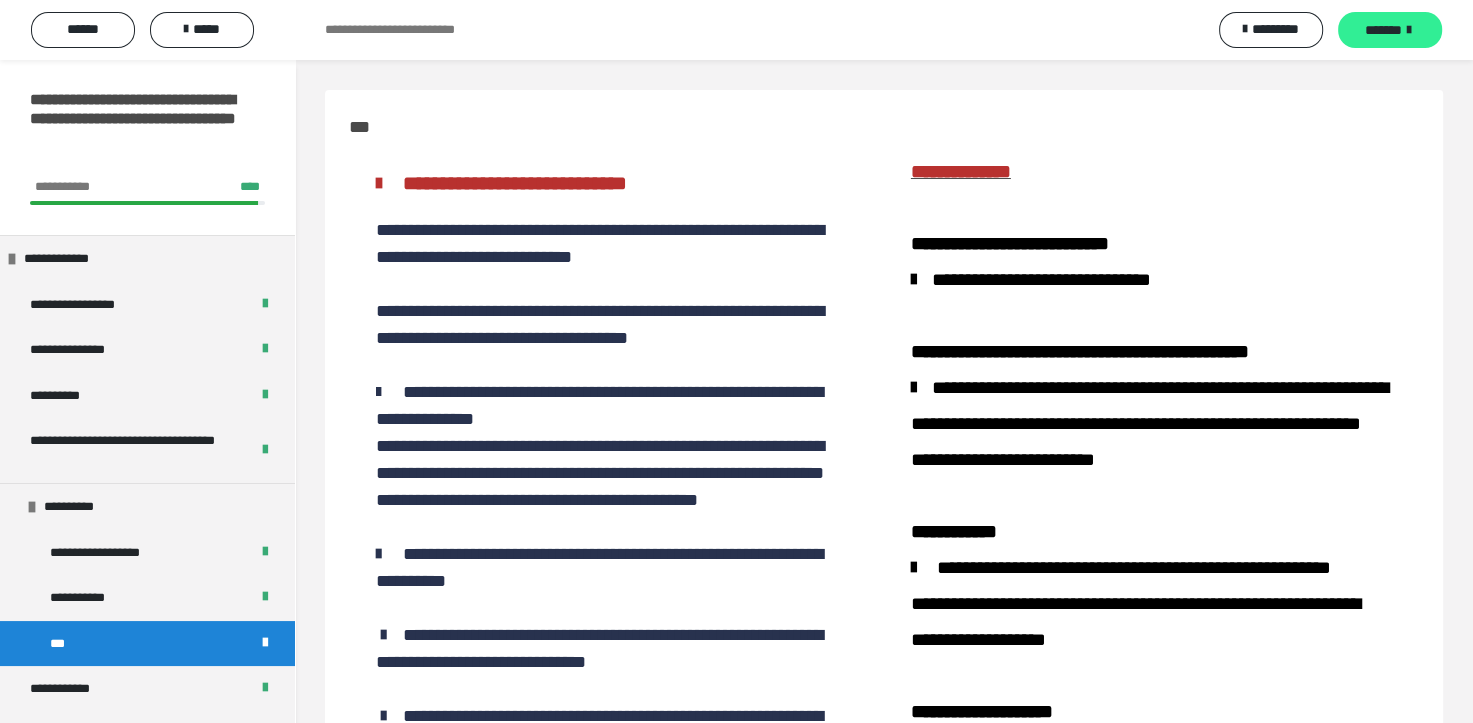 click on "*******" at bounding box center [1383, 30] 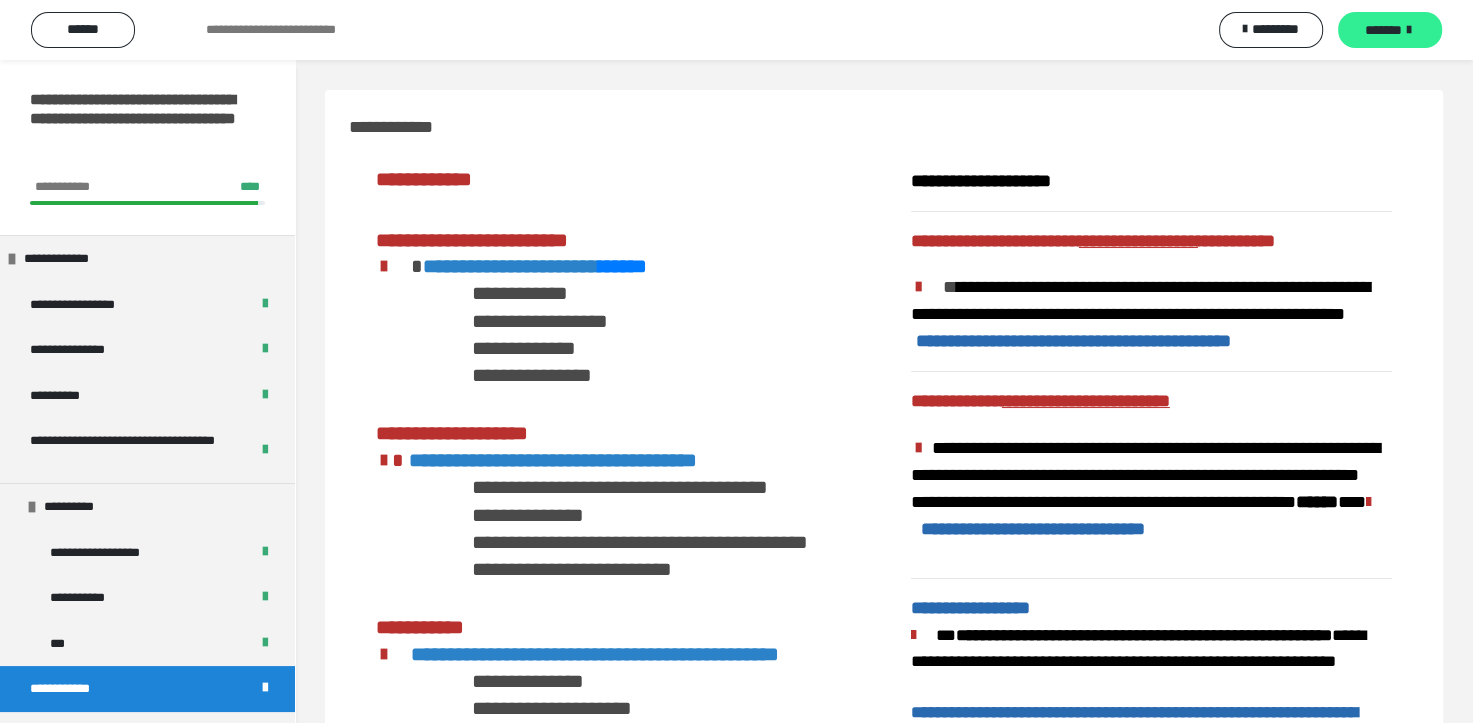 click on "*******" at bounding box center [1383, 30] 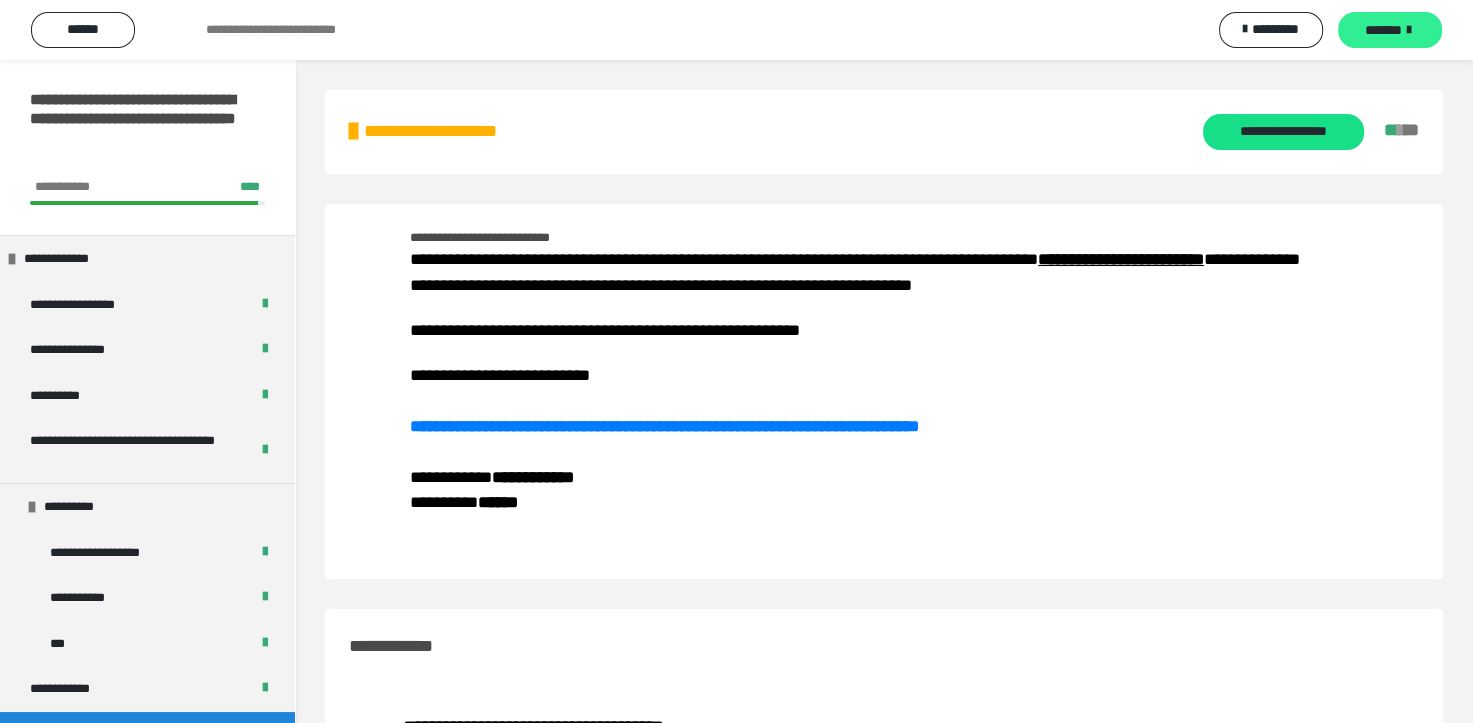 click on "*******" at bounding box center [1383, 30] 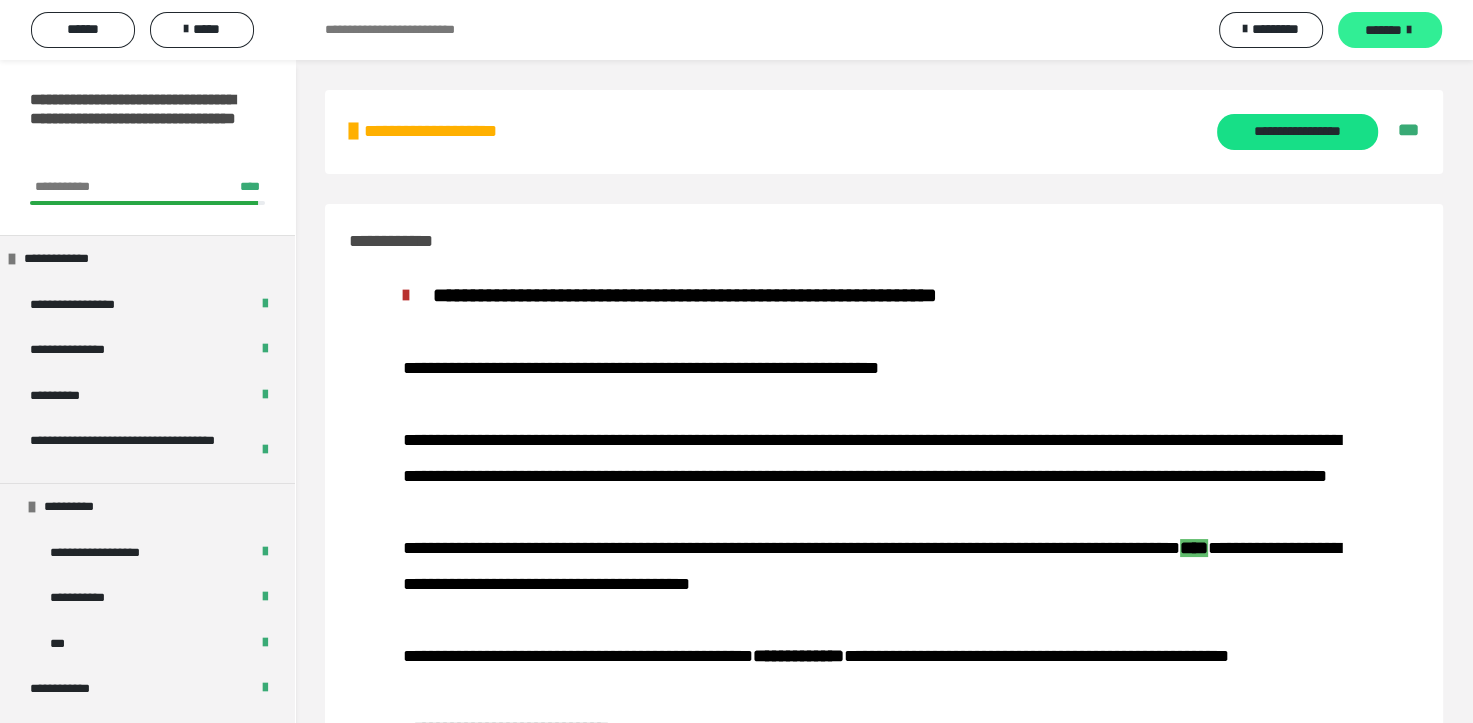 click on "*******" at bounding box center (1383, 30) 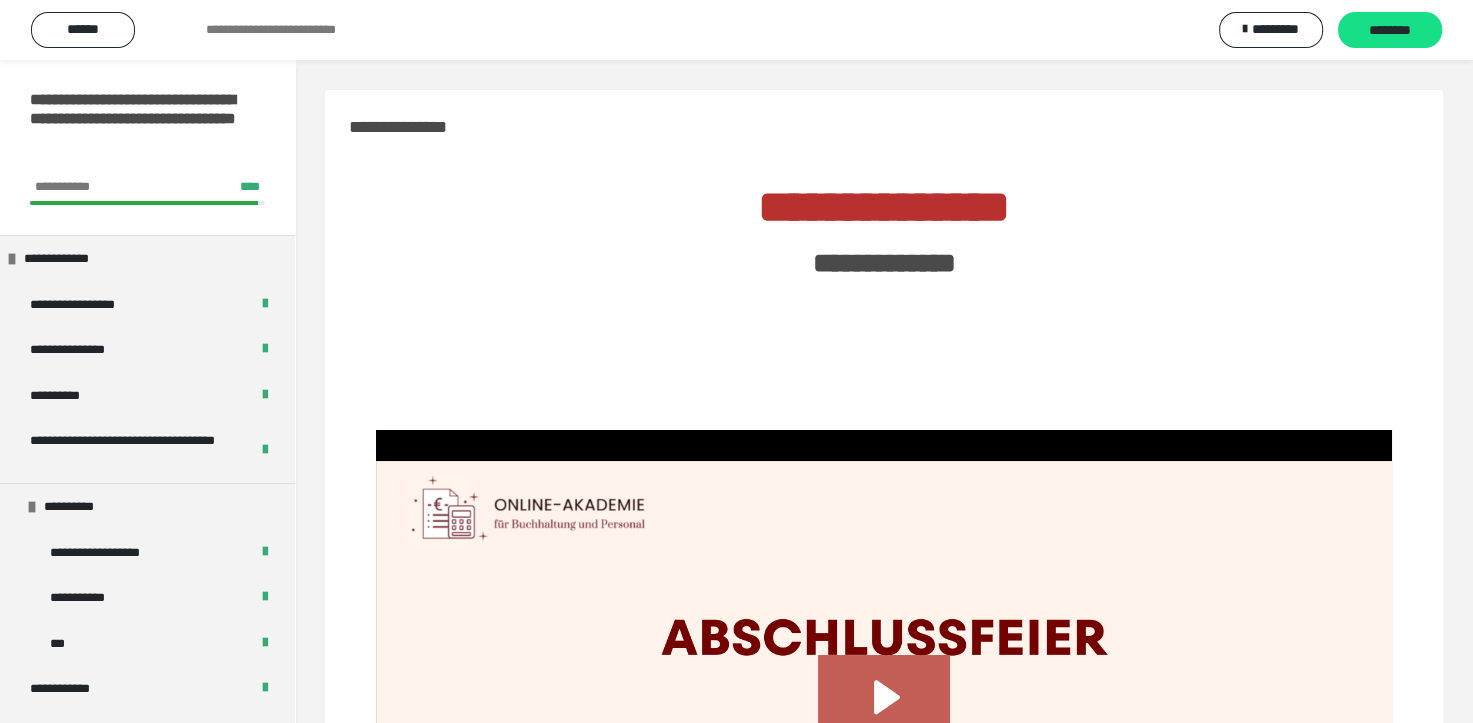click on "********" at bounding box center (1390, 31) 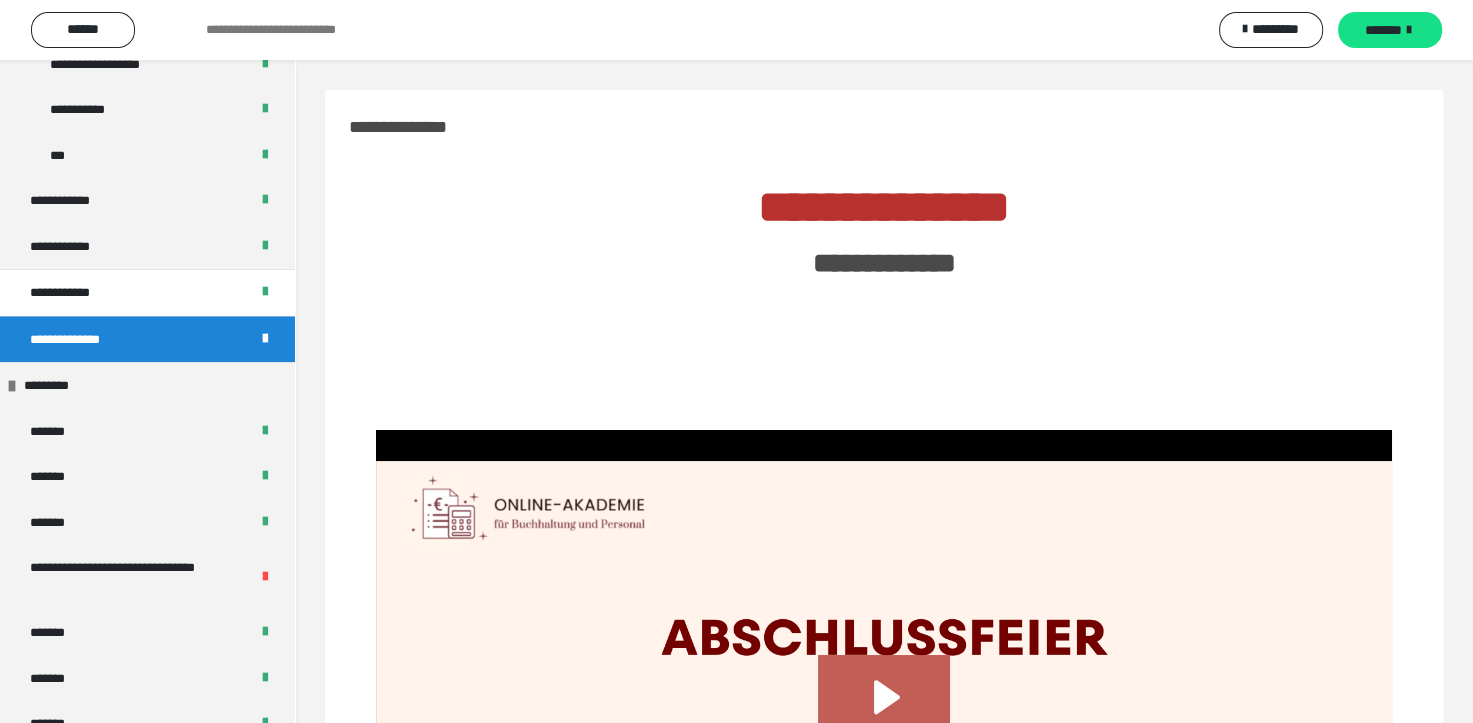 scroll, scrollTop: 500, scrollLeft: 0, axis: vertical 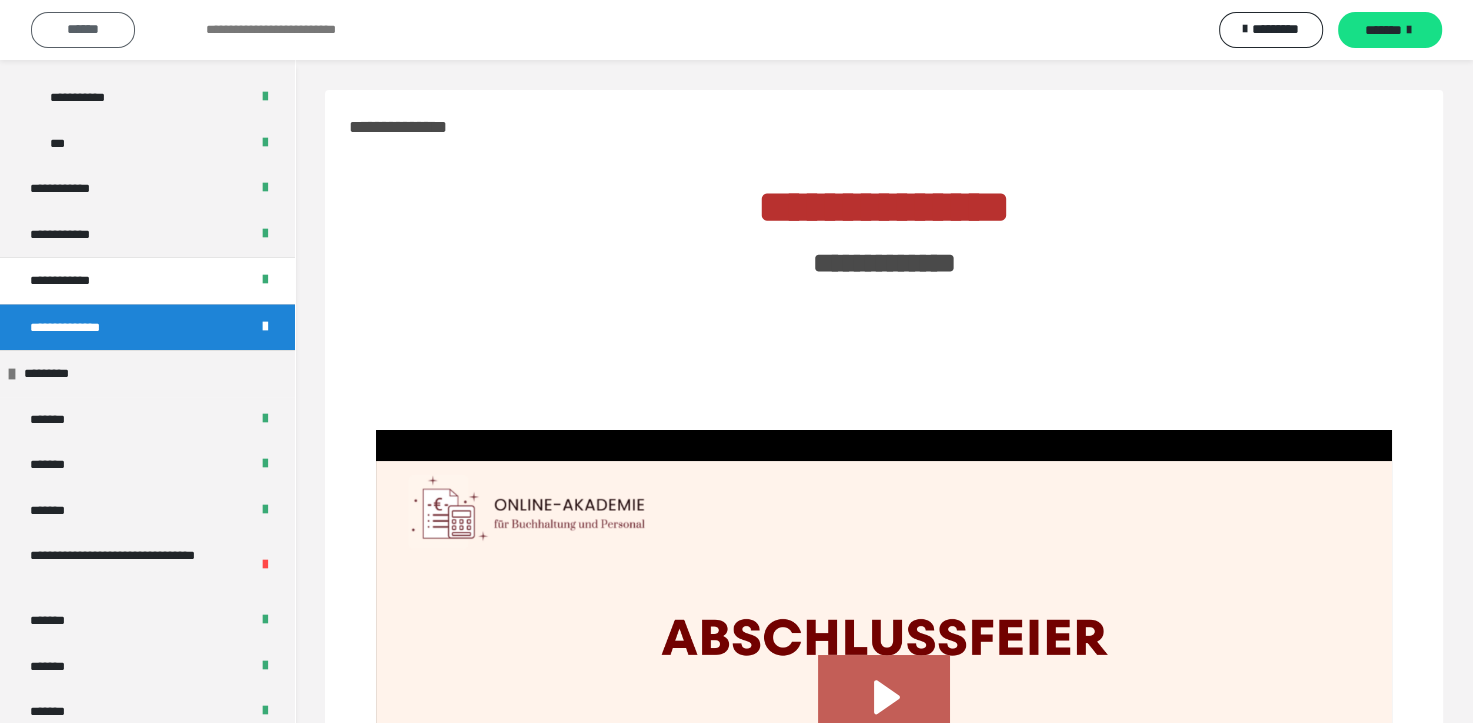 click on "******" at bounding box center [83, 29] 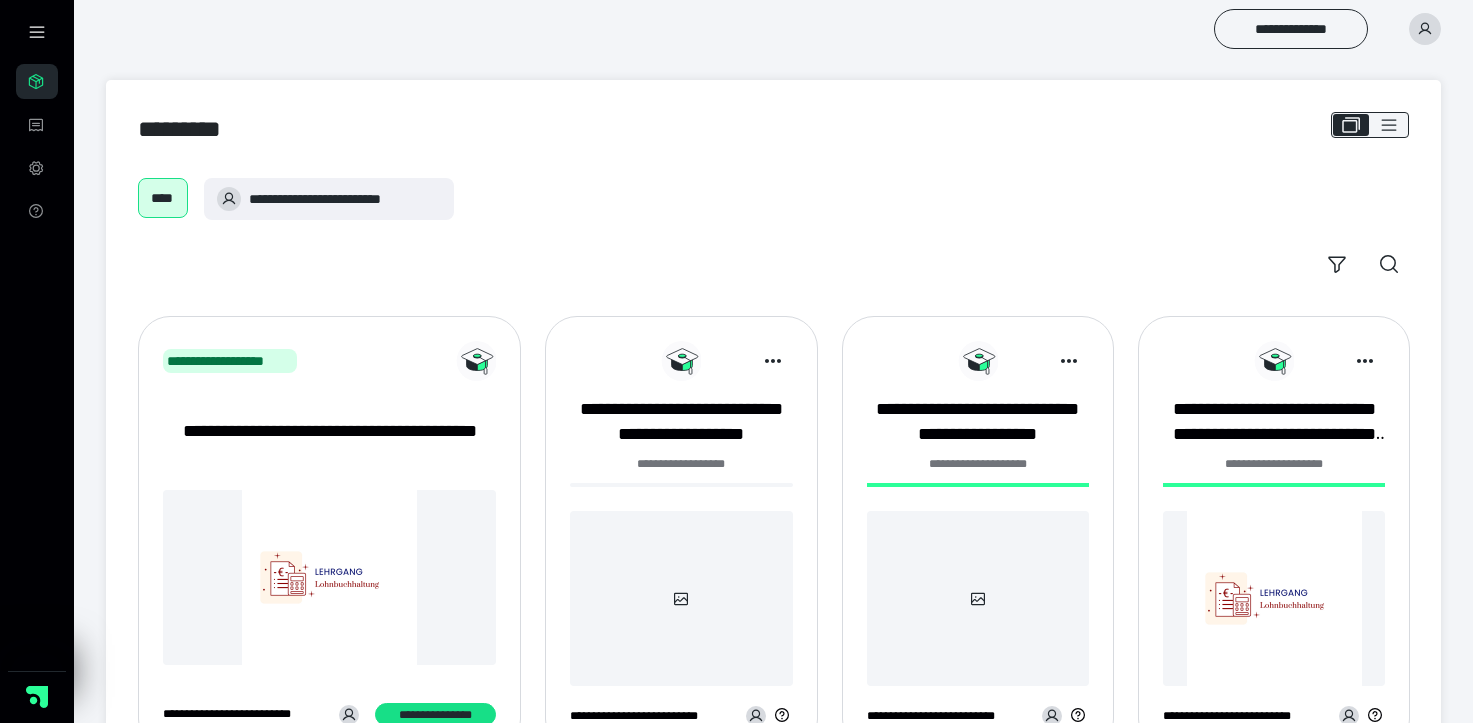 scroll, scrollTop: 0, scrollLeft: 0, axis: both 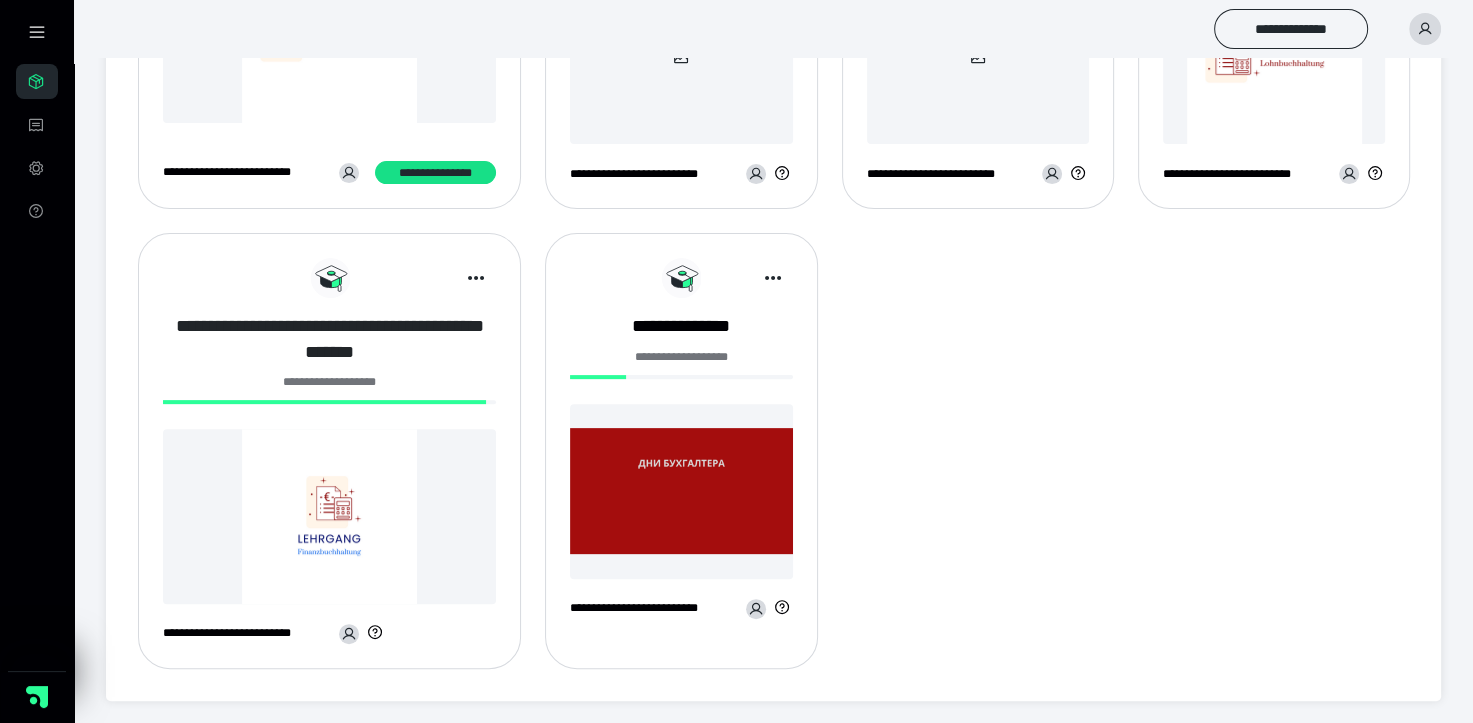 click on "**********" at bounding box center (329, 339) 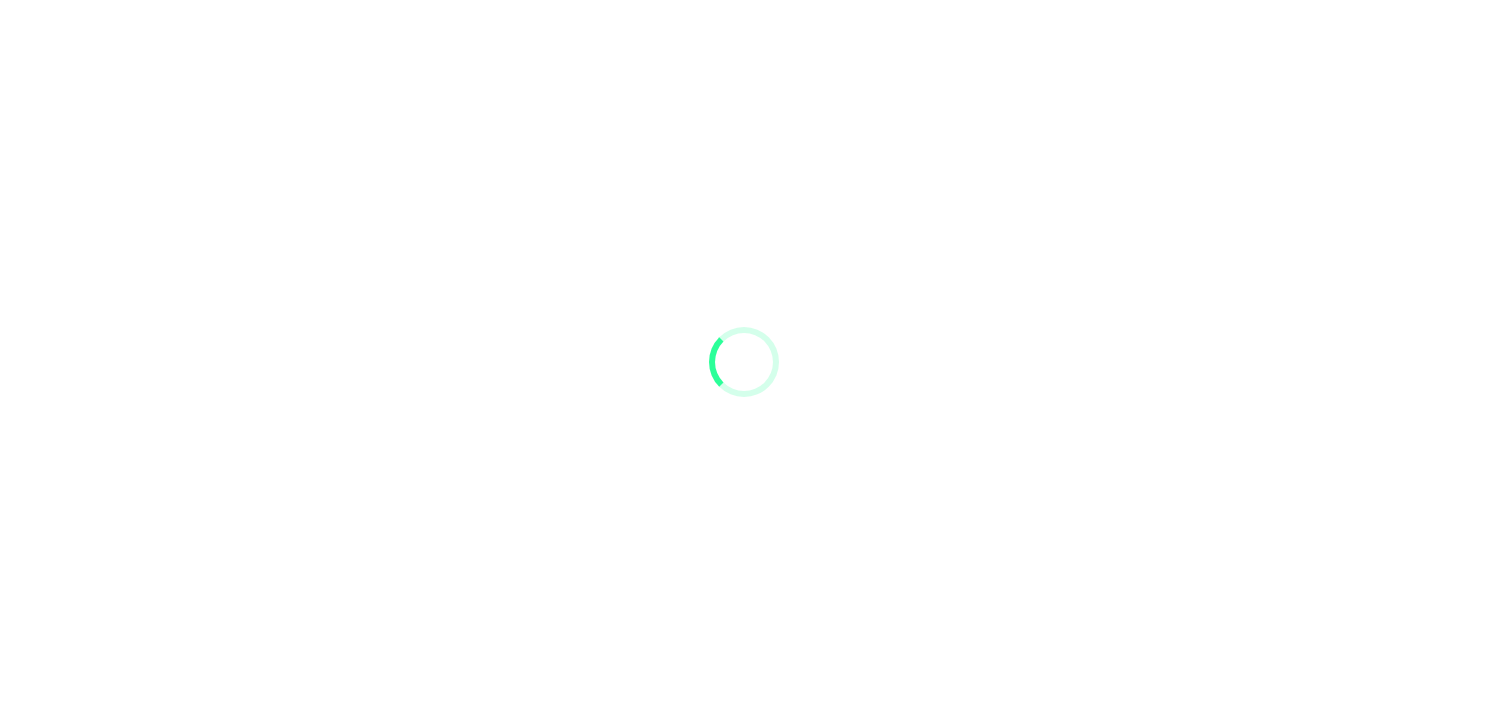 scroll, scrollTop: 0, scrollLeft: 0, axis: both 